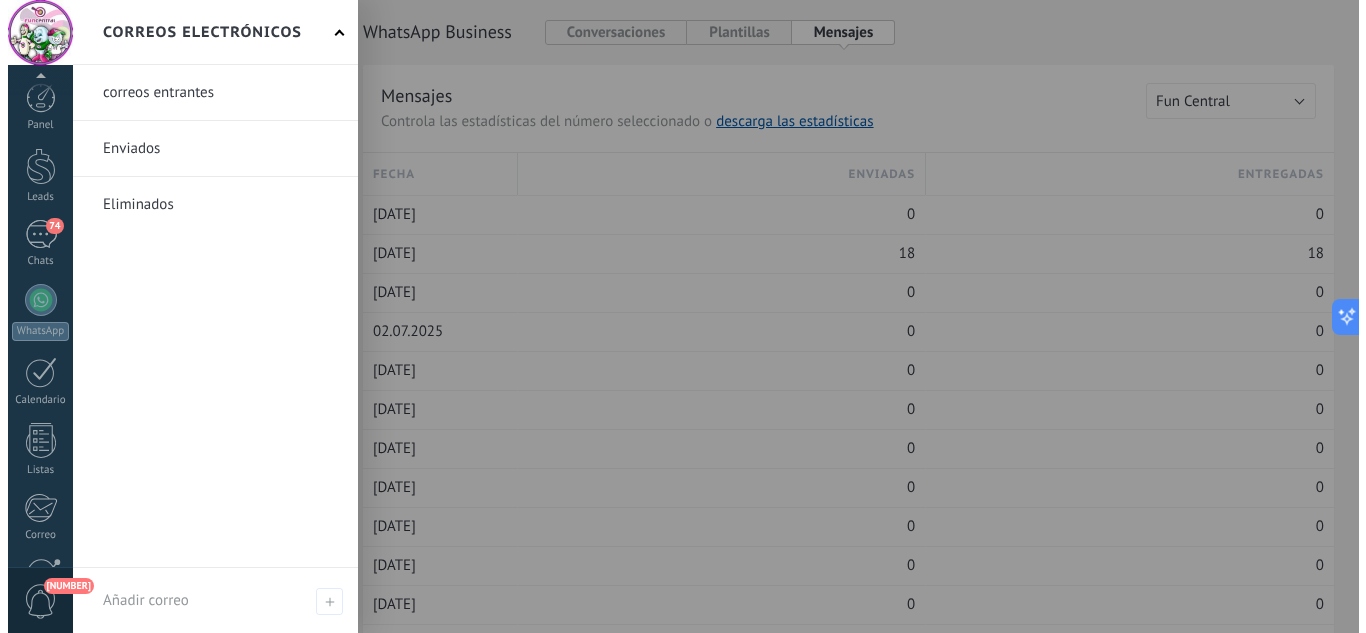 scroll, scrollTop: 0, scrollLeft: 0, axis: both 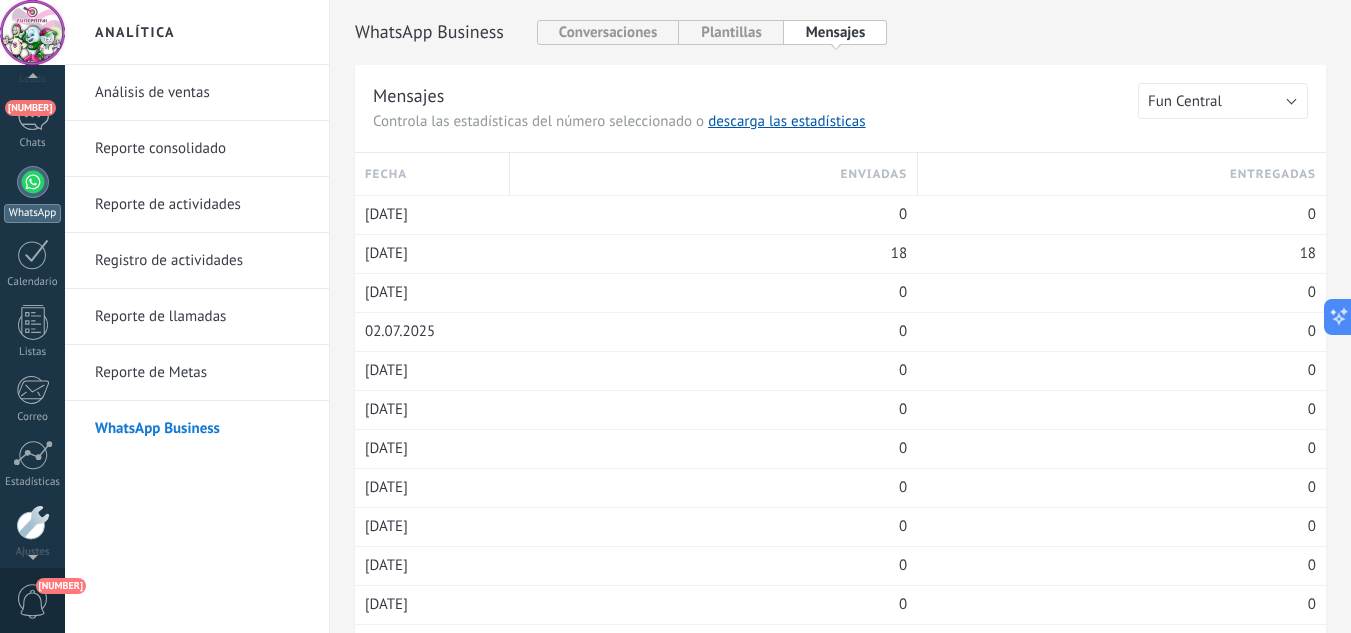click at bounding box center [33, 182] 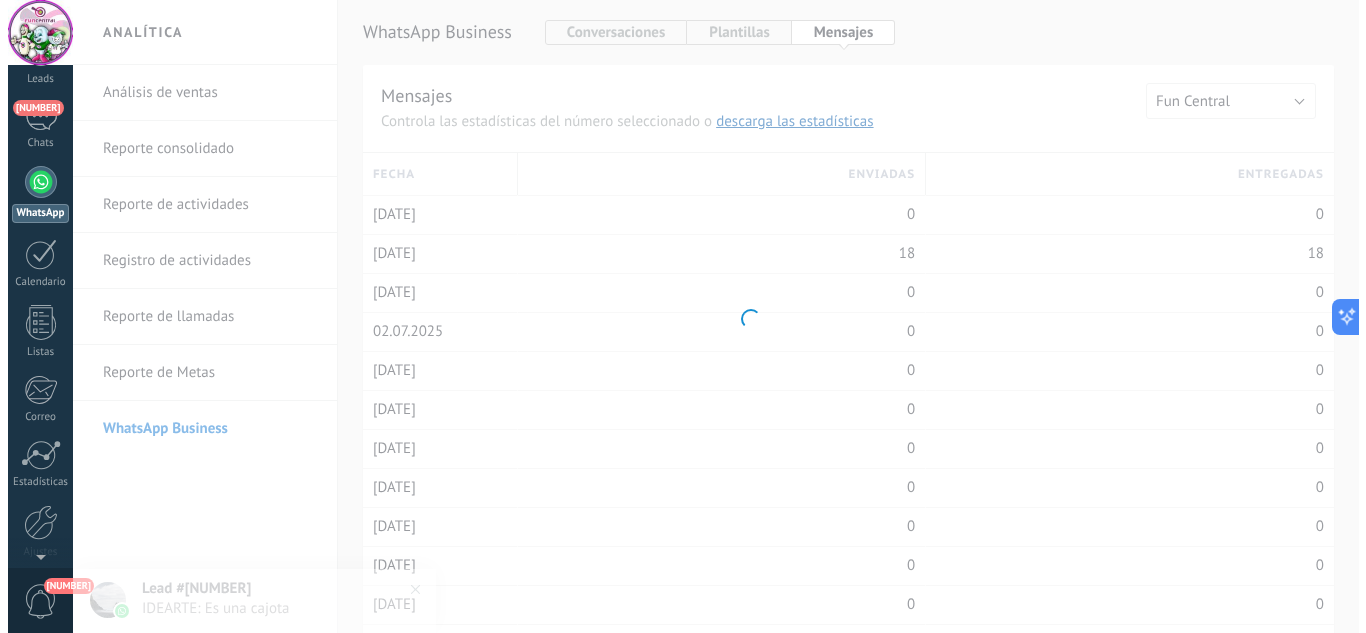 scroll, scrollTop: 0, scrollLeft: 0, axis: both 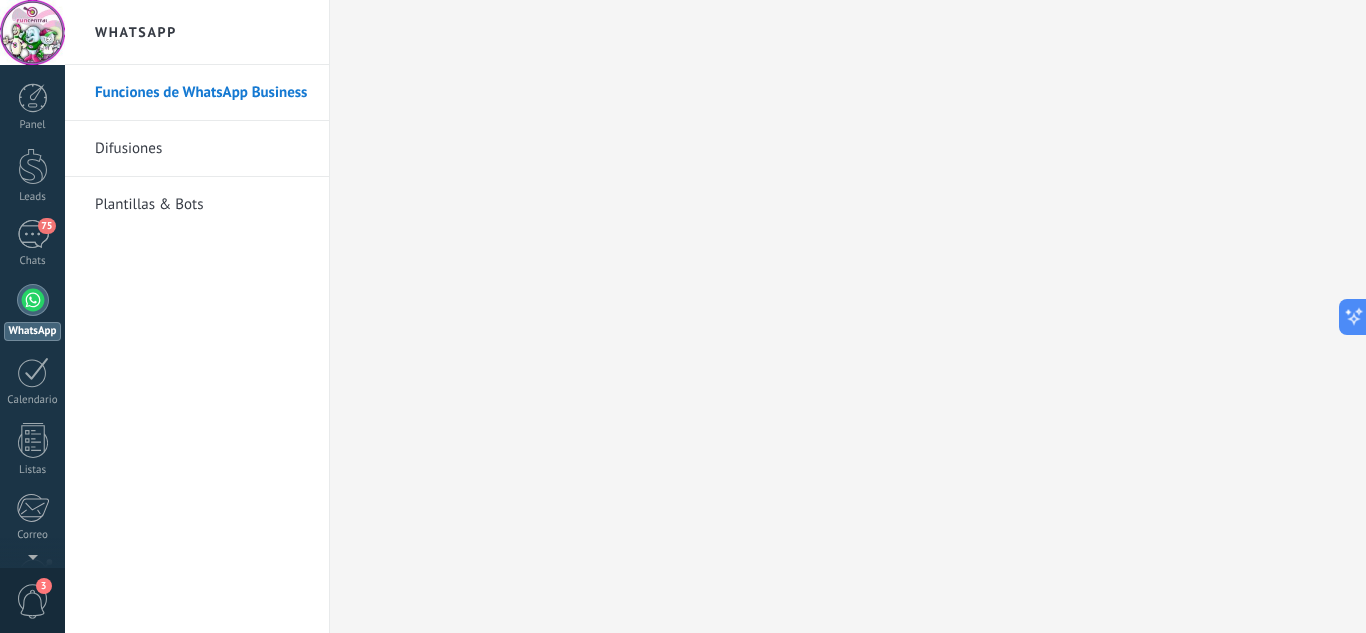 click on "Funciones de WhatsApp Business" at bounding box center (202, 93) 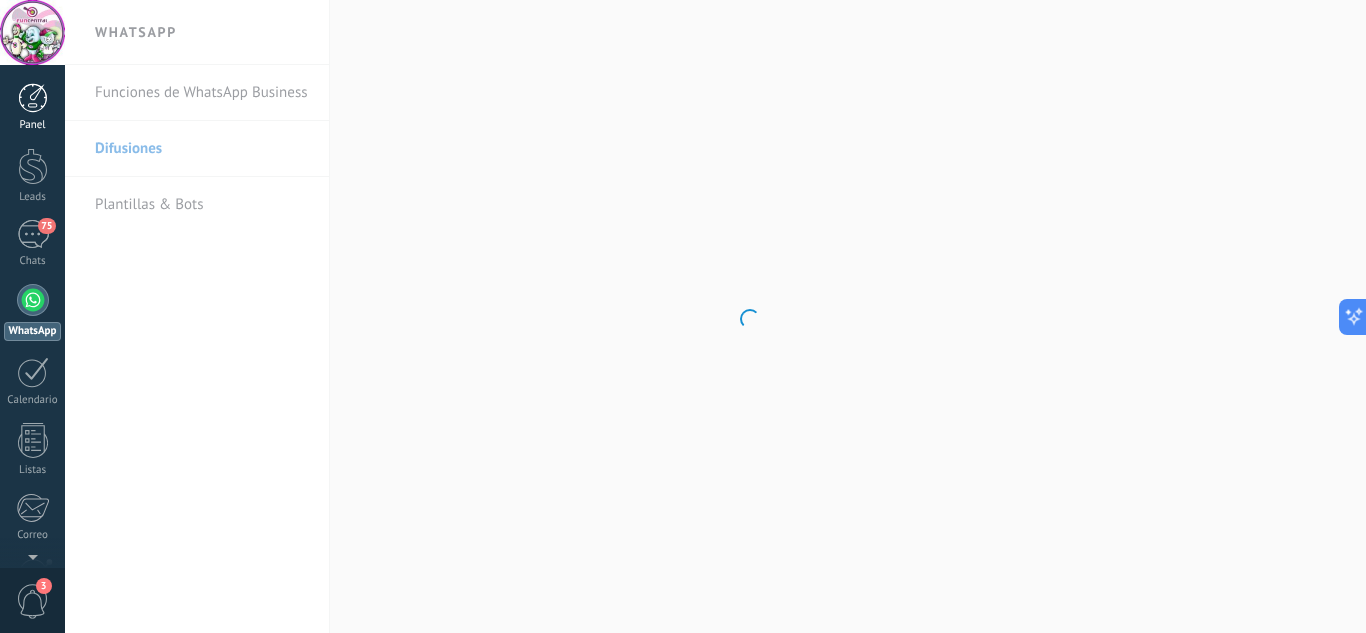 click on "Panel" at bounding box center (32, 107) 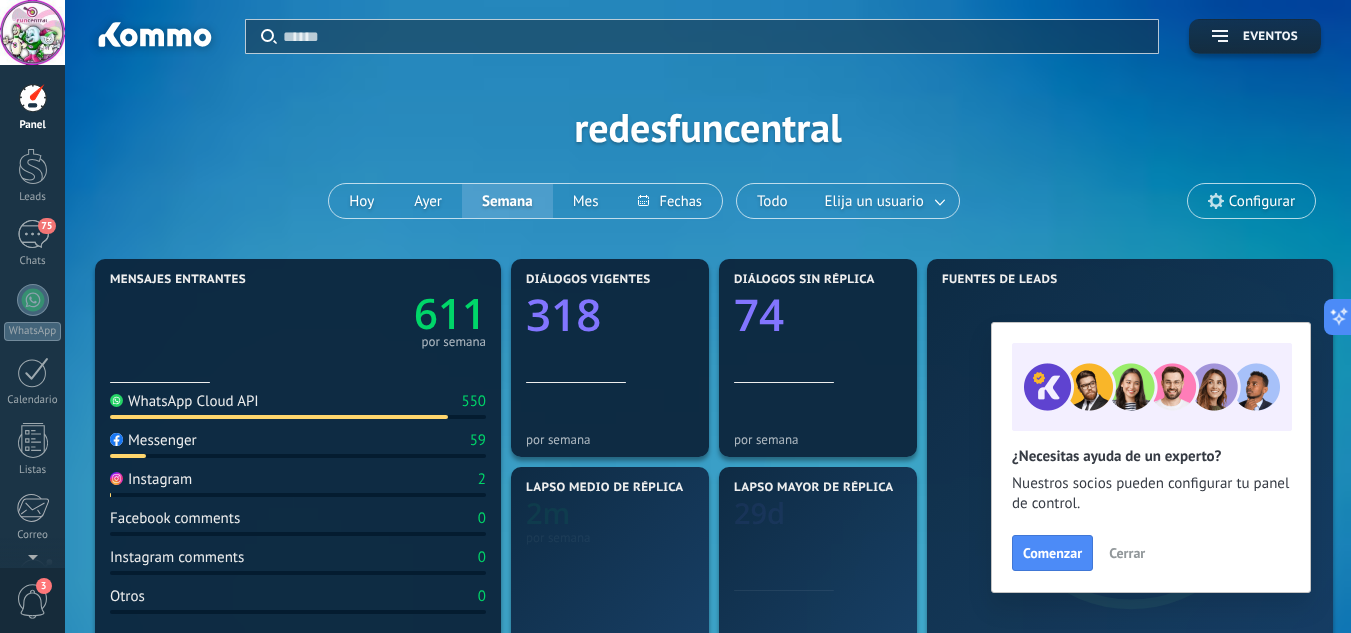 click on "Configurar" at bounding box center [1251, 201] 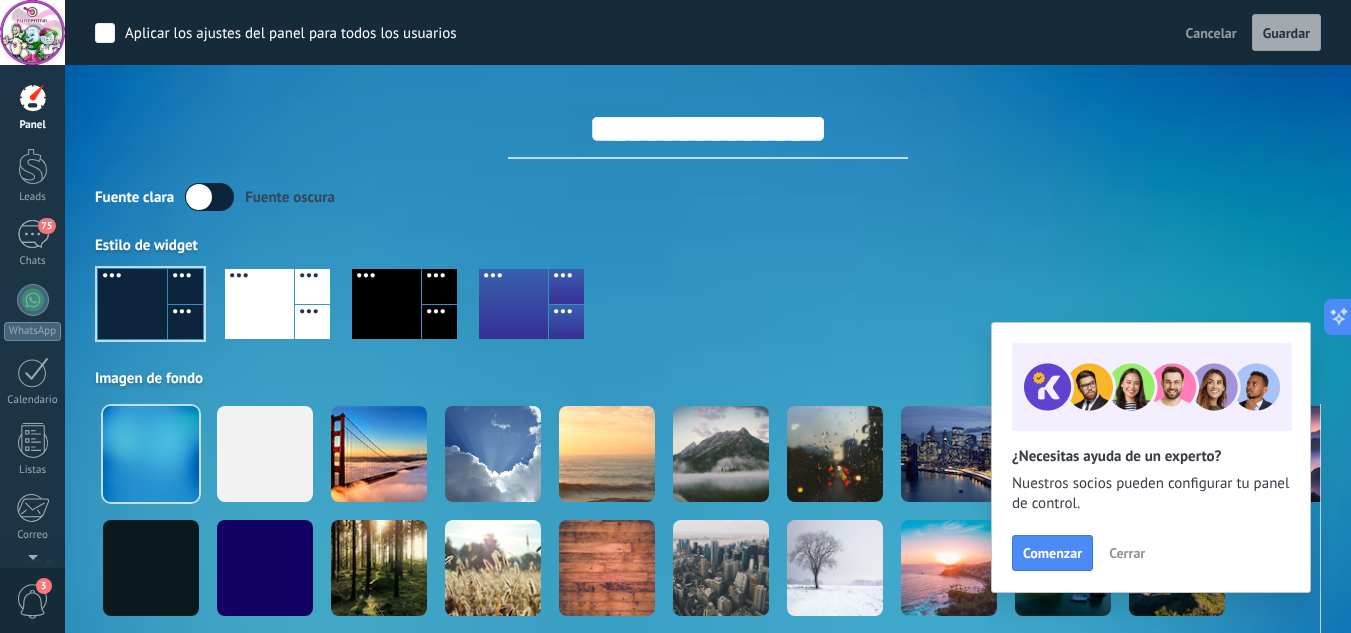 scroll, scrollTop: 400, scrollLeft: 0, axis: vertical 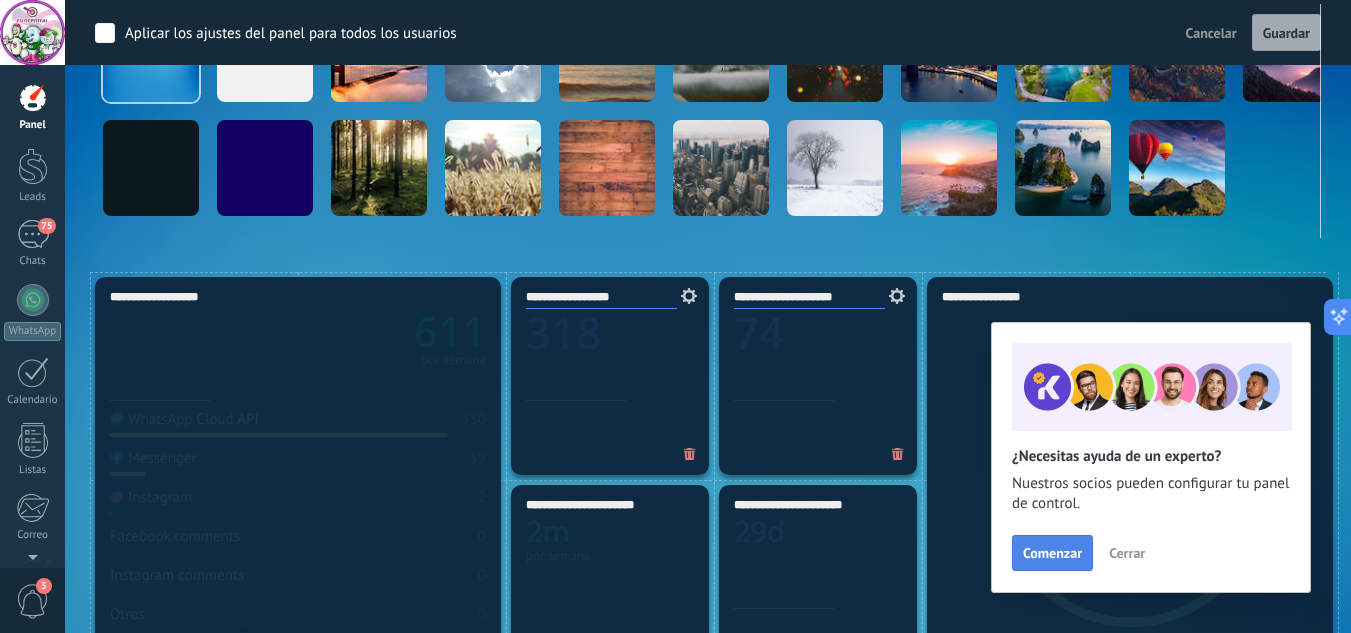 click on "Comenzar" at bounding box center (1052, 553) 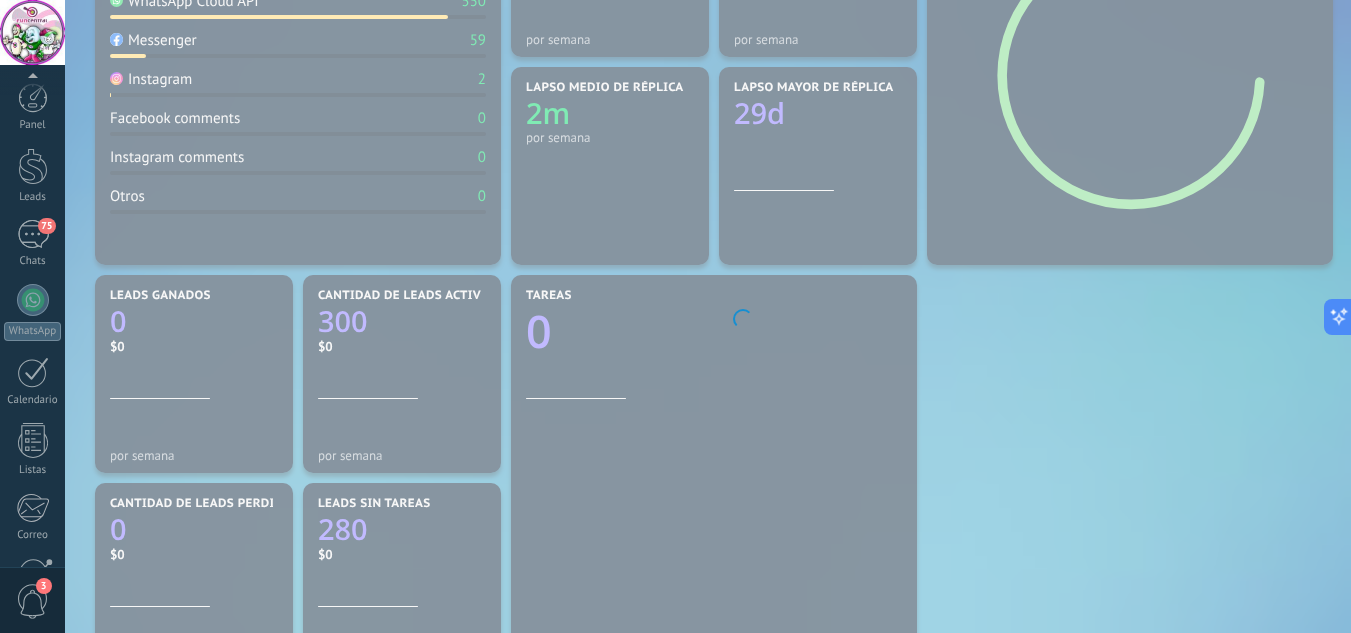 scroll, scrollTop: 199, scrollLeft: 0, axis: vertical 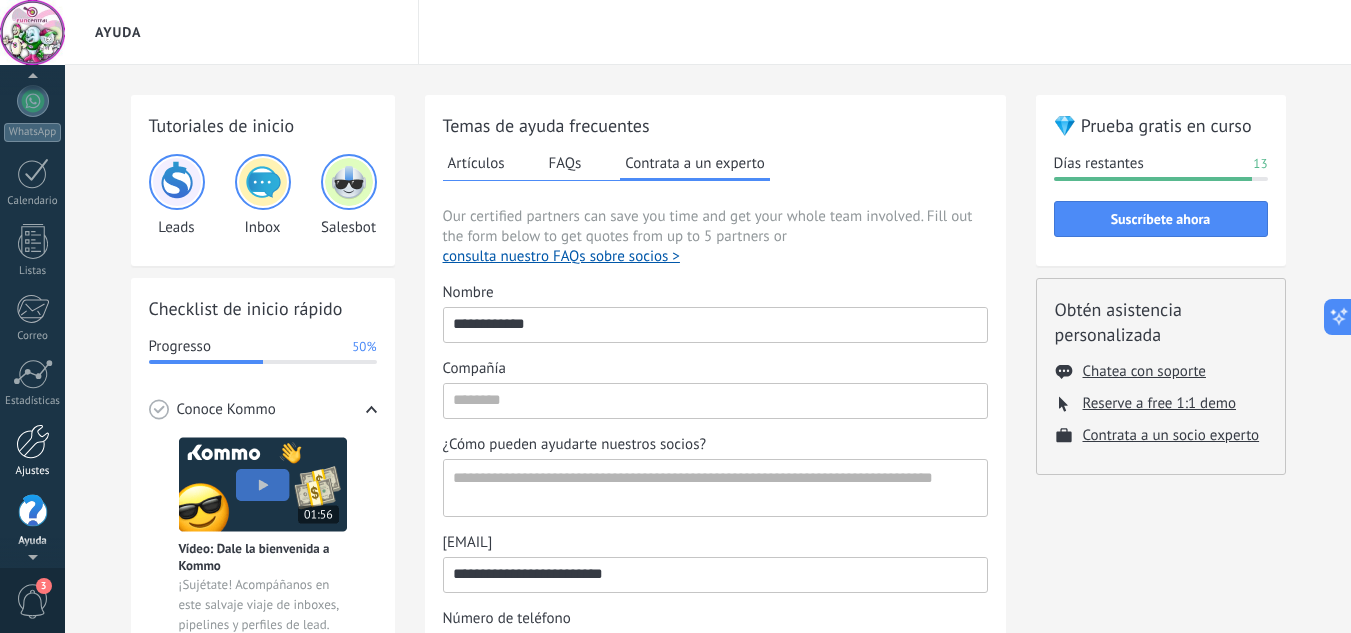 click on "Ajustes" at bounding box center (32, 451) 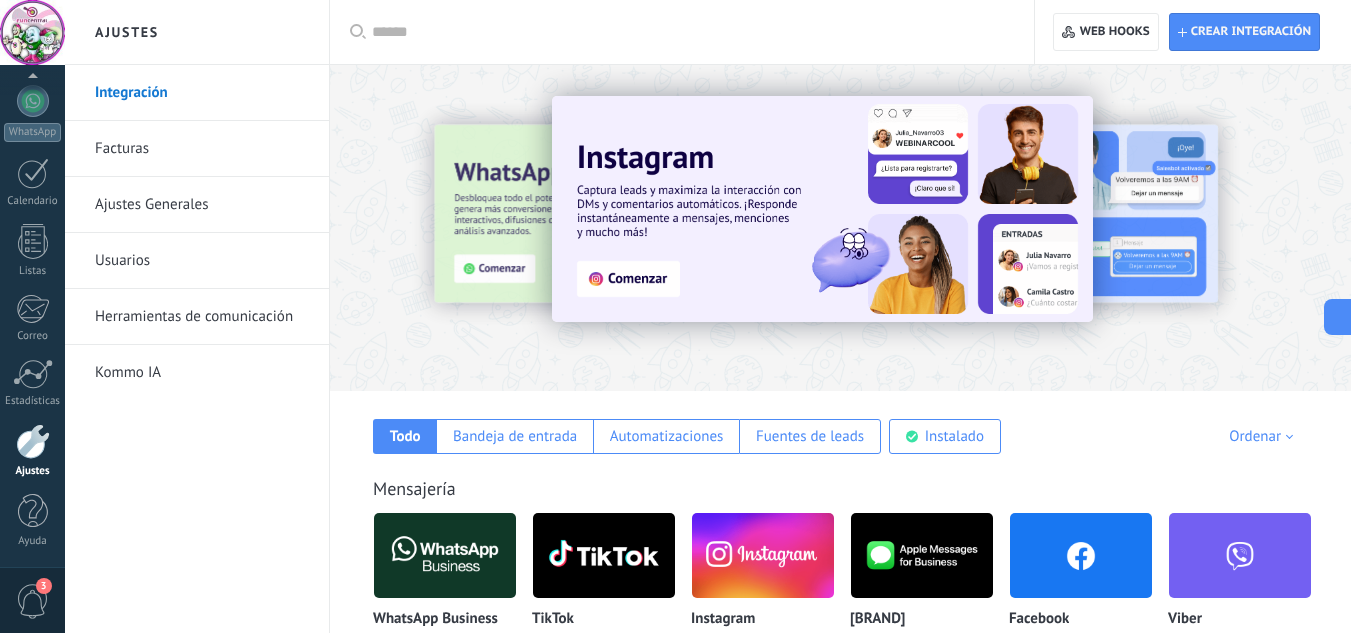 click on "Ajustes Generales" at bounding box center [202, 205] 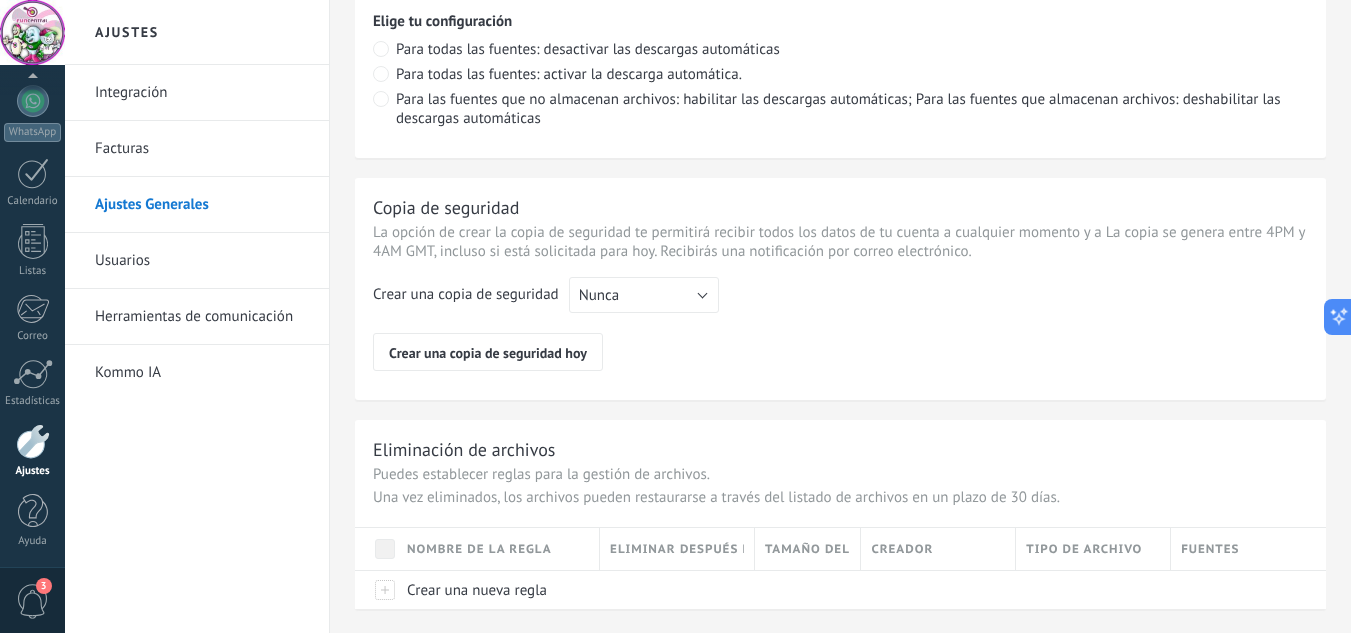 scroll, scrollTop: 1608, scrollLeft: 0, axis: vertical 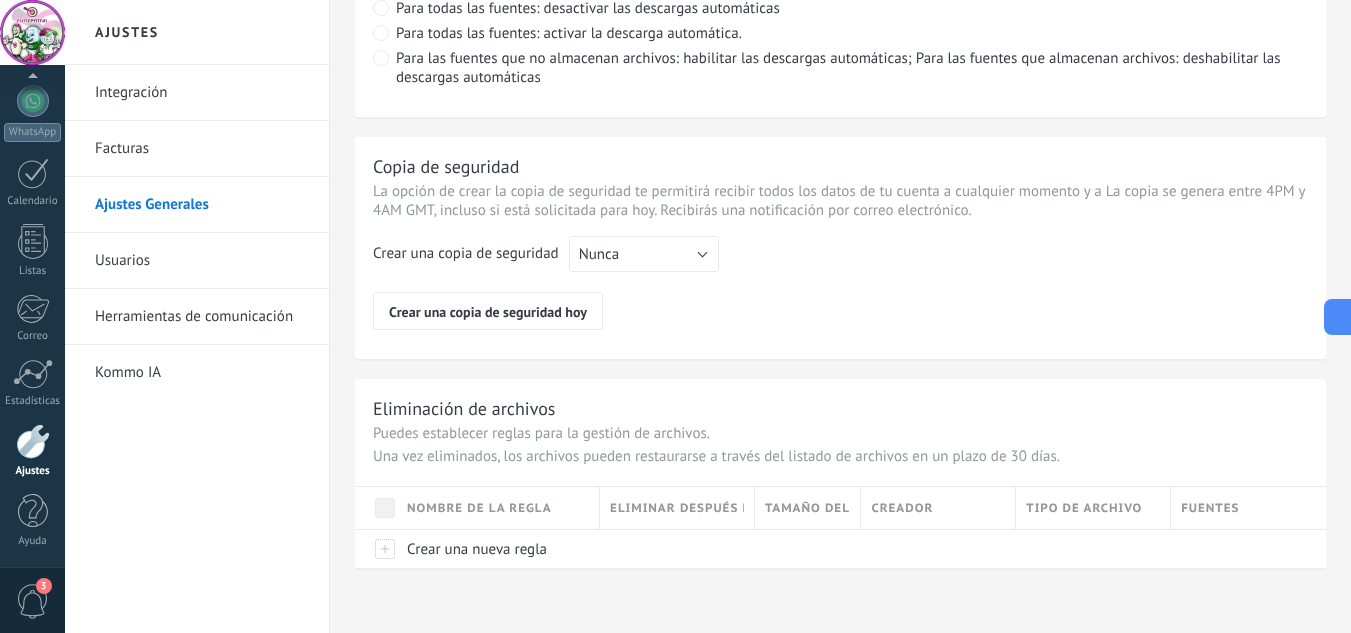 click on "Herramientas de comunicación" at bounding box center (202, 317) 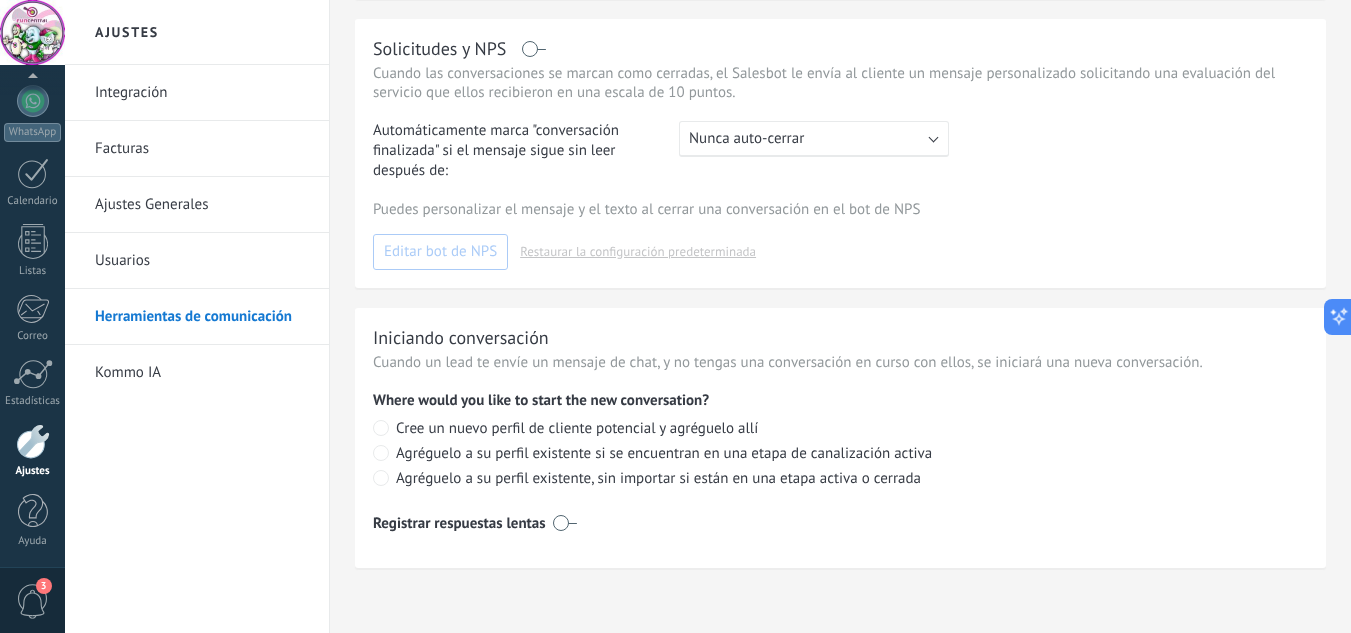 scroll, scrollTop: 0, scrollLeft: 0, axis: both 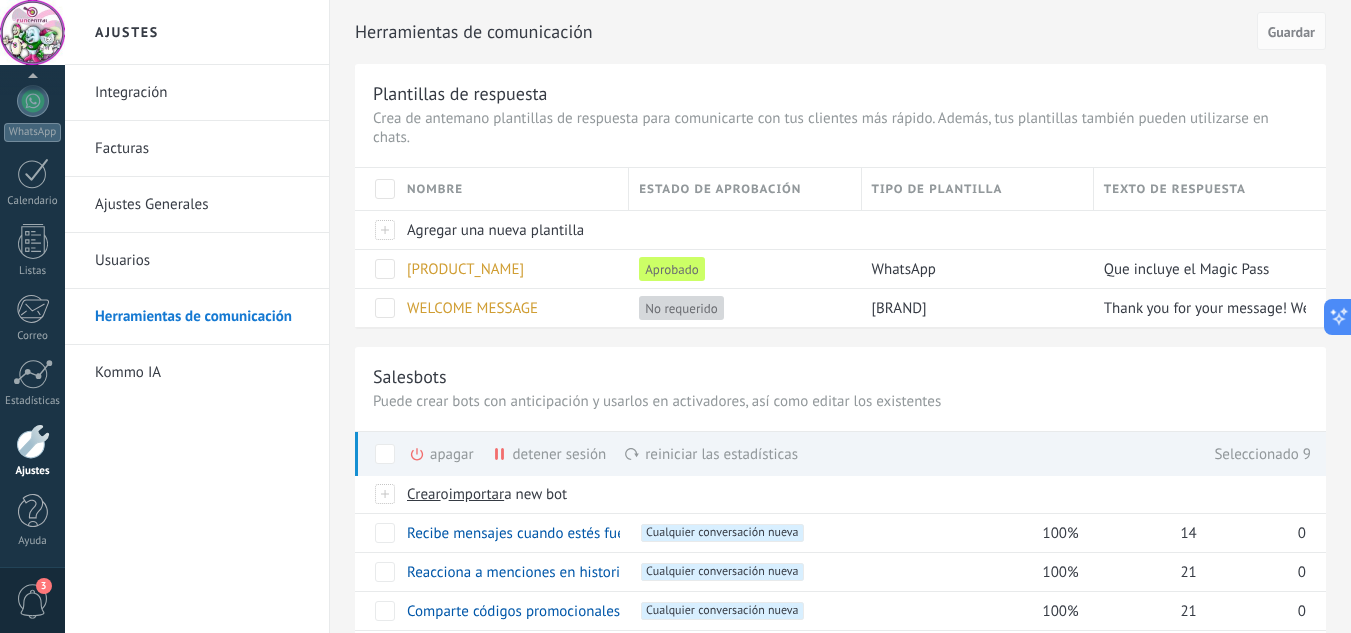 click on "apagar màs" at bounding box center [475, 454] 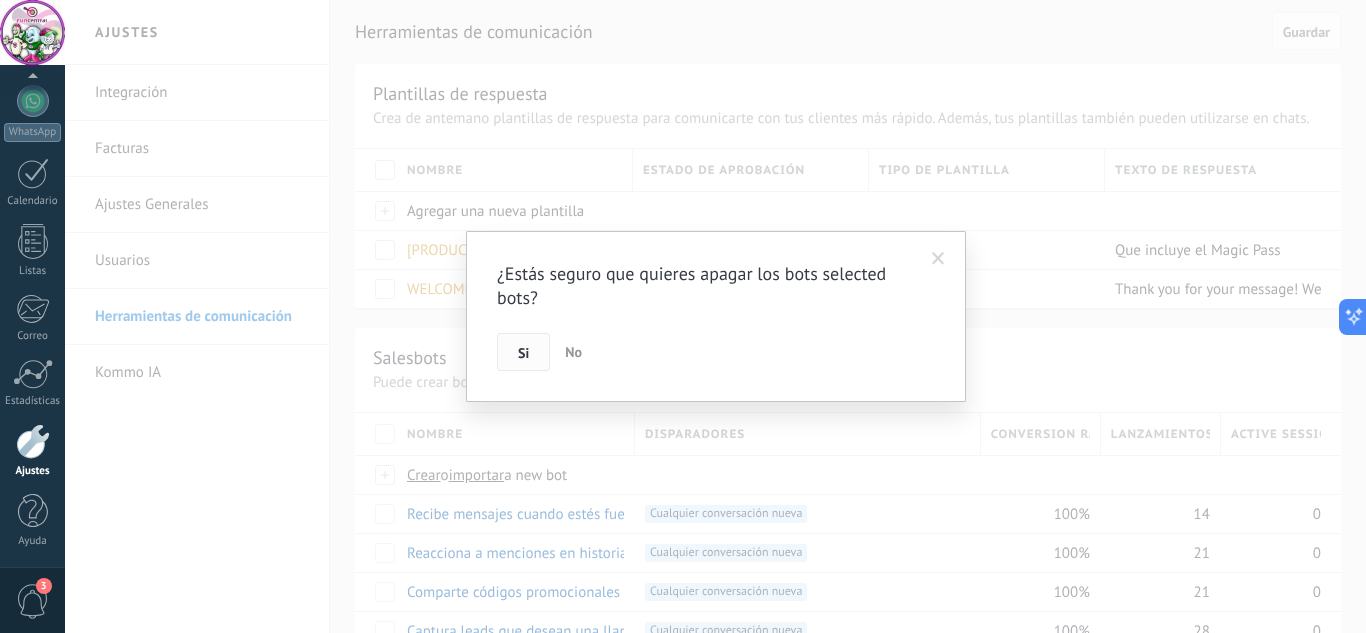 click on "Si" at bounding box center (523, 352) 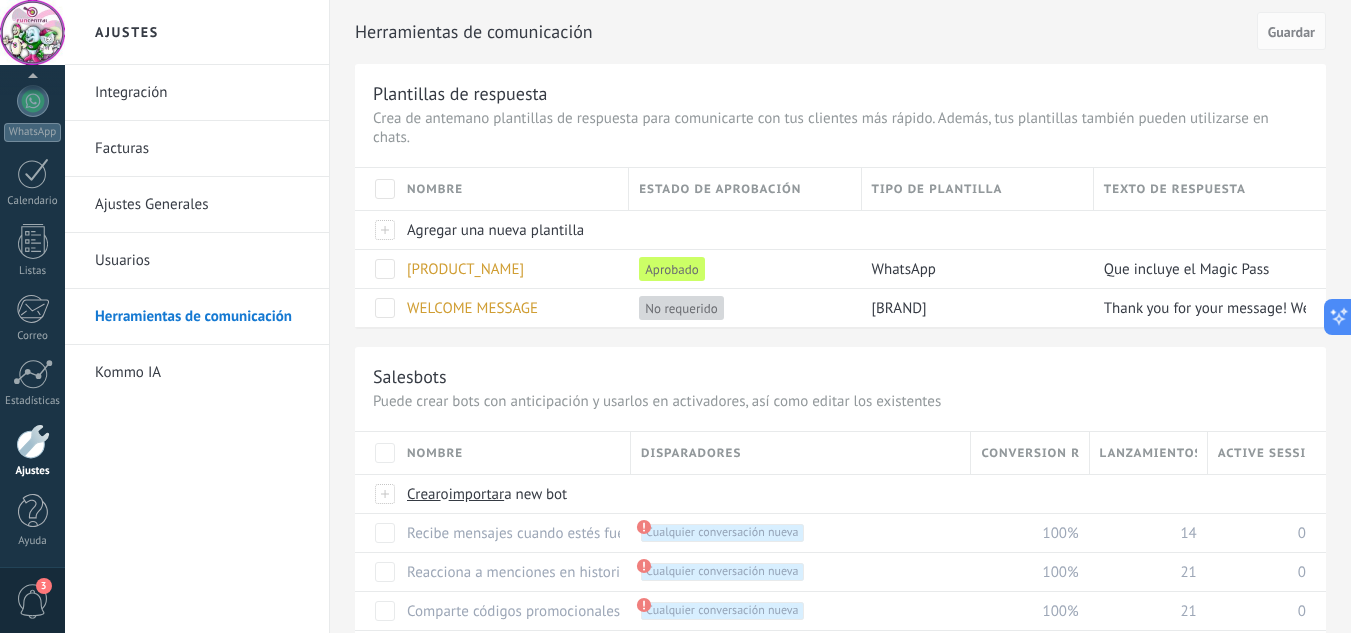 click at bounding box center [385, 189] 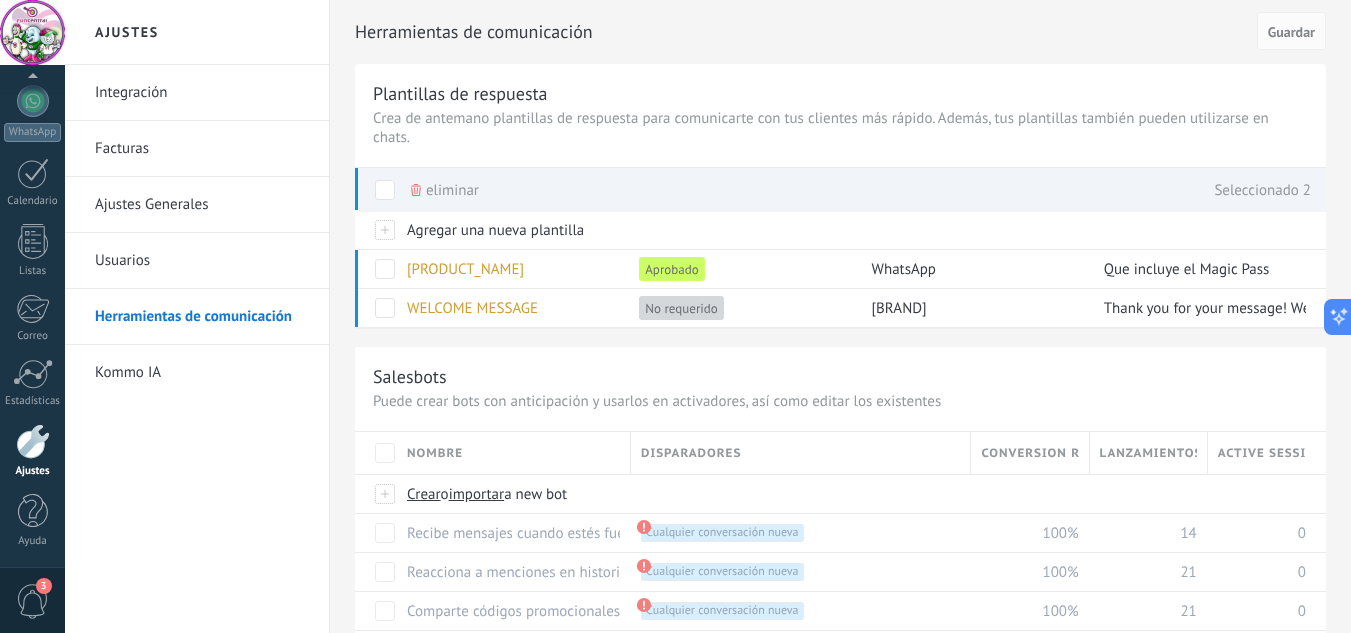 click on "eliminar" at bounding box center [452, 190] 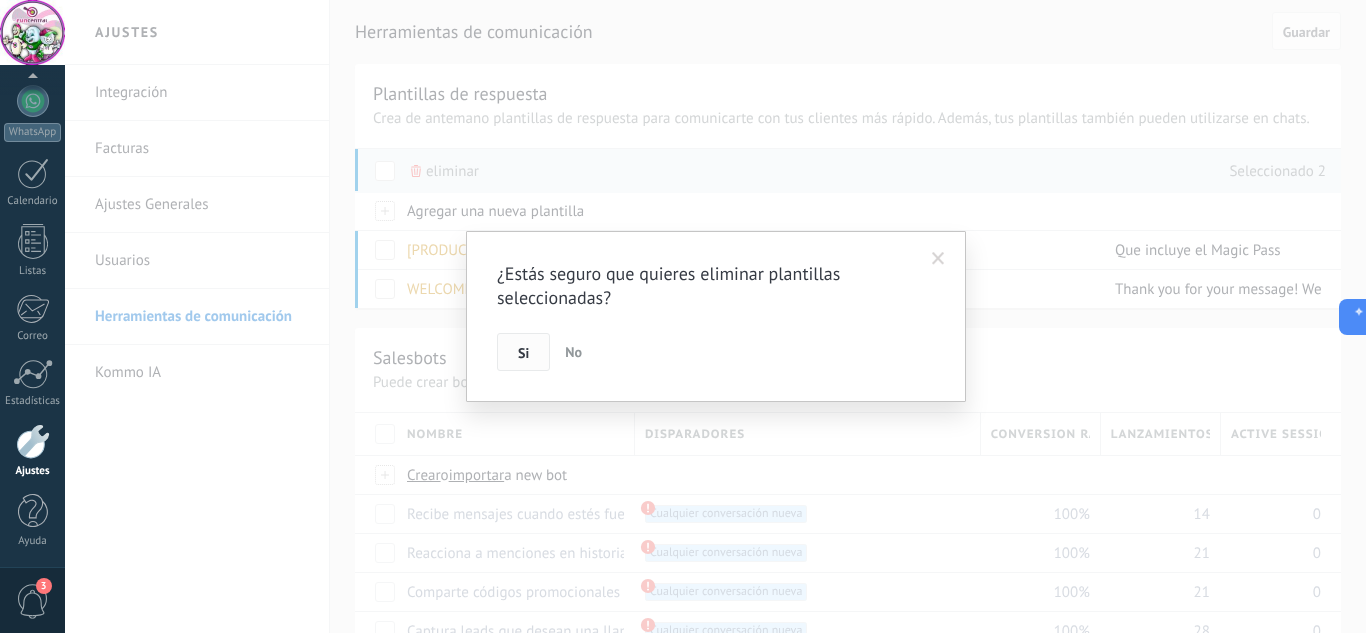 click on "Si" at bounding box center [523, 353] 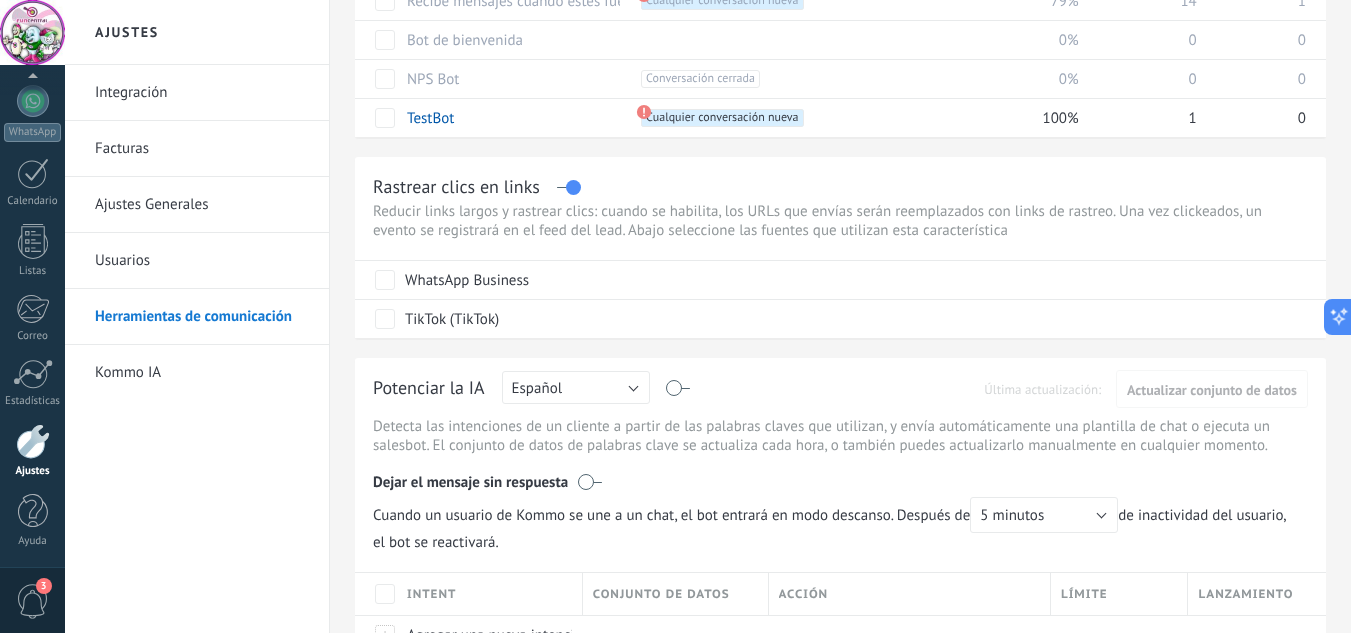 scroll, scrollTop: 700, scrollLeft: 0, axis: vertical 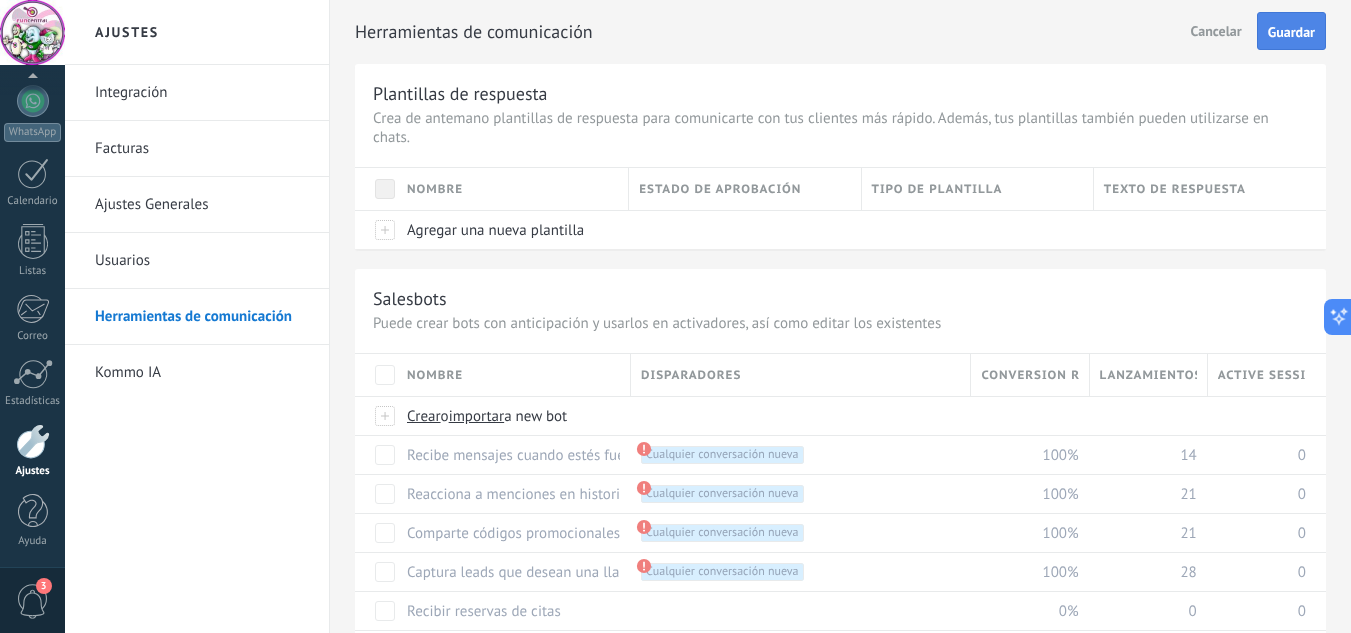 click on "Guardar" at bounding box center (1291, 31) 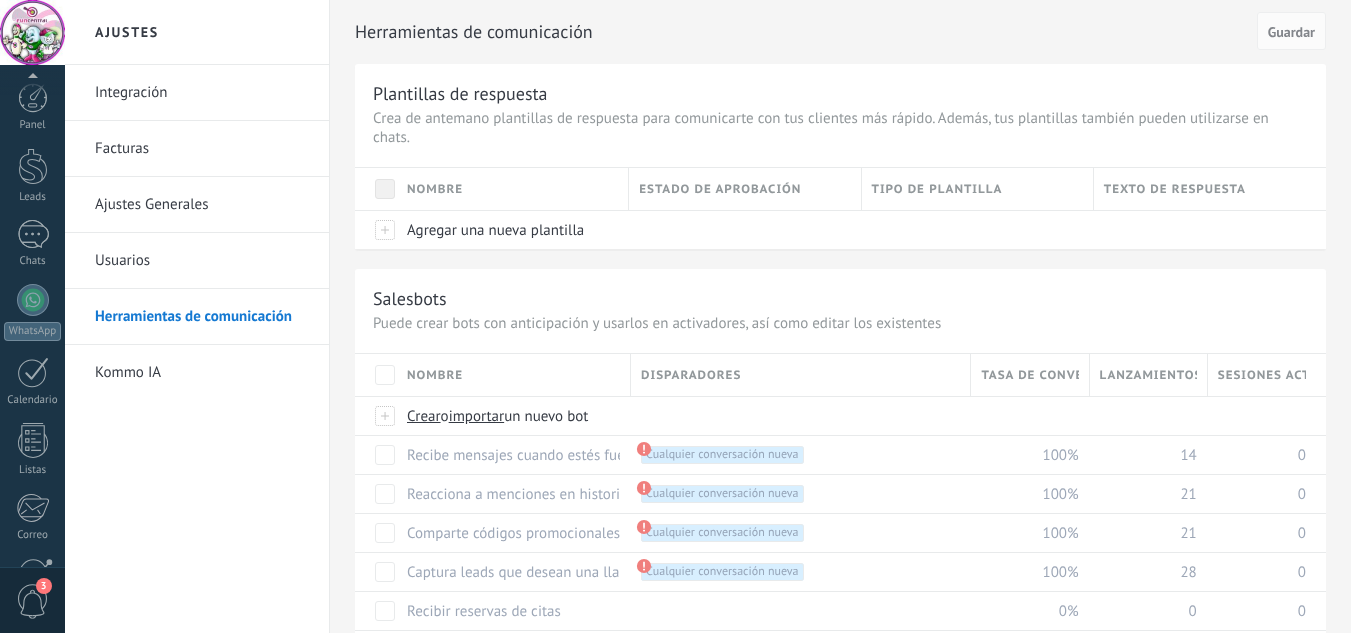 scroll, scrollTop: 0, scrollLeft: 0, axis: both 